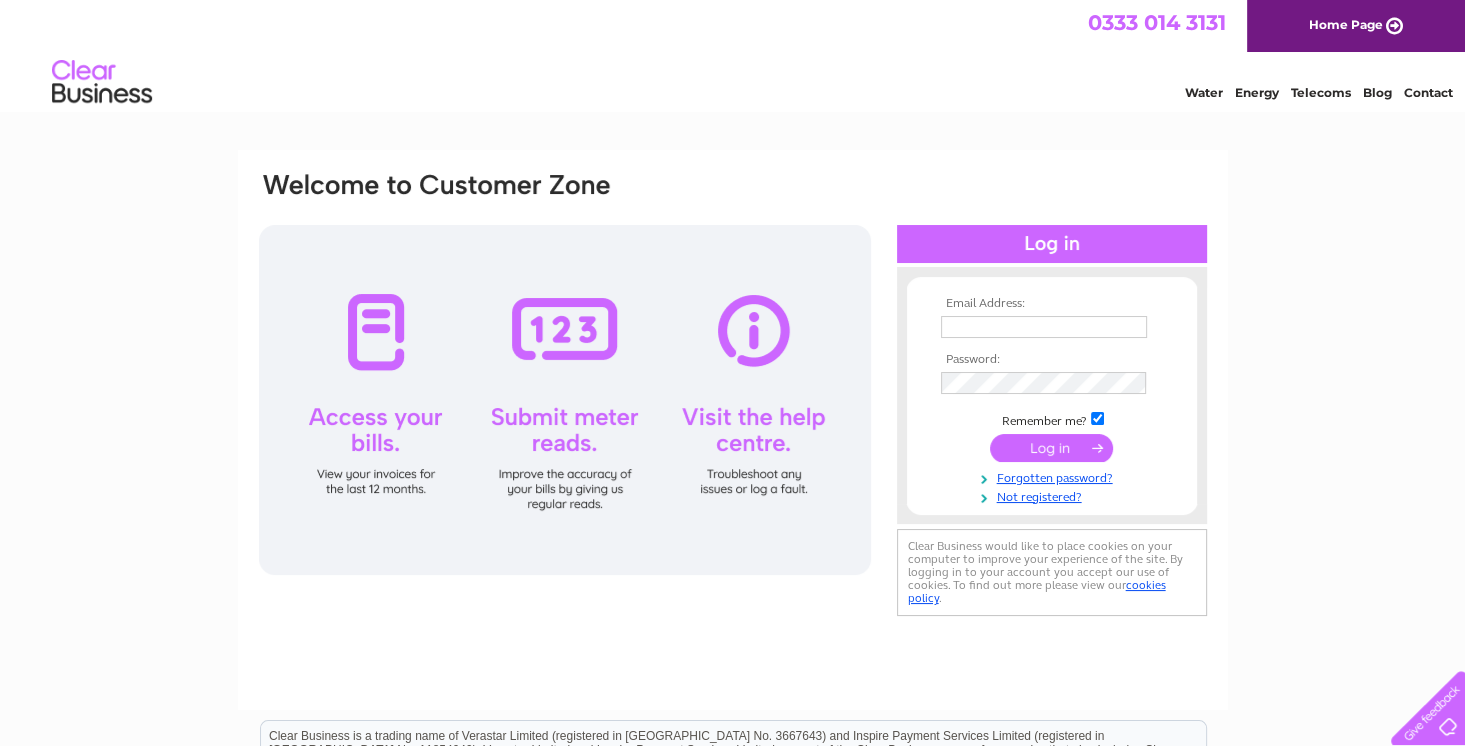 scroll, scrollTop: 0, scrollLeft: 0, axis: both 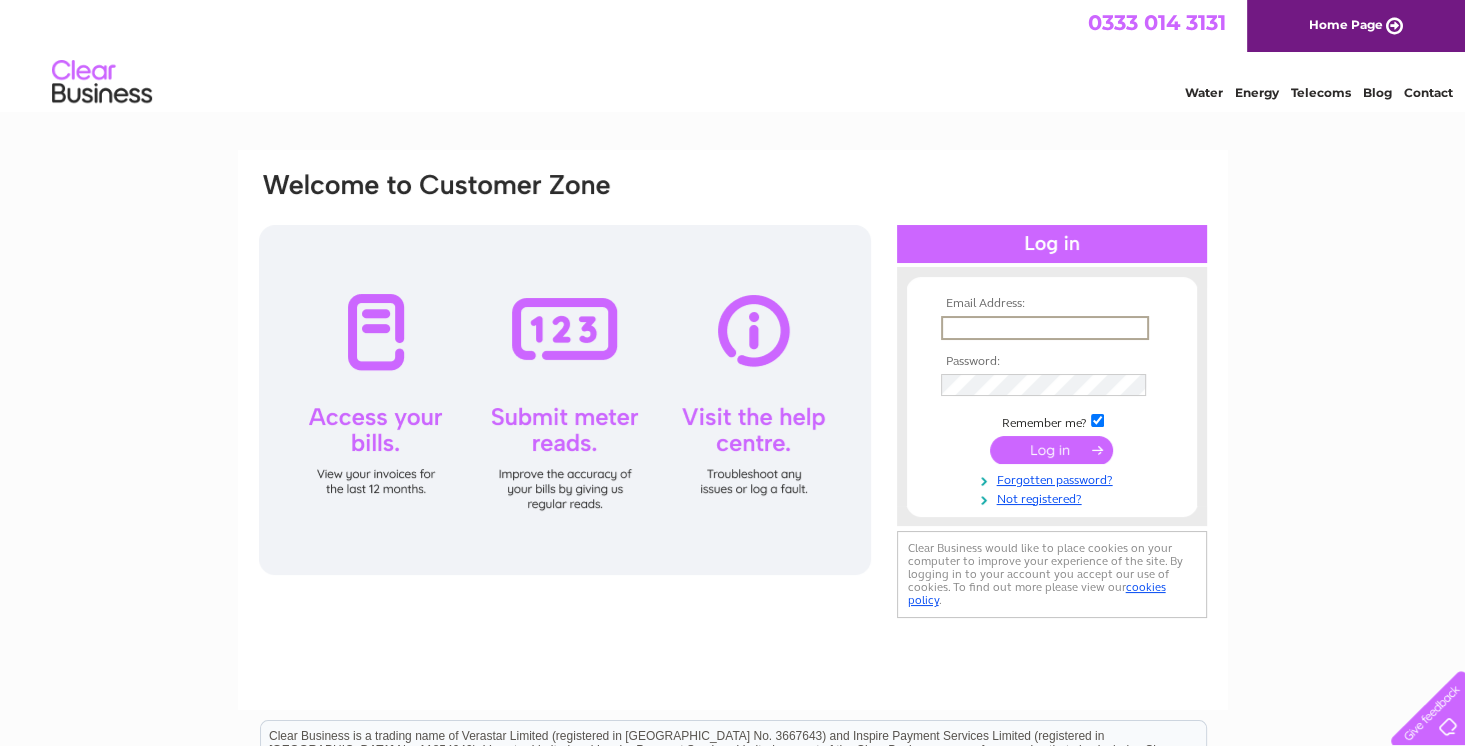 click at bounding box center (1045, 328) 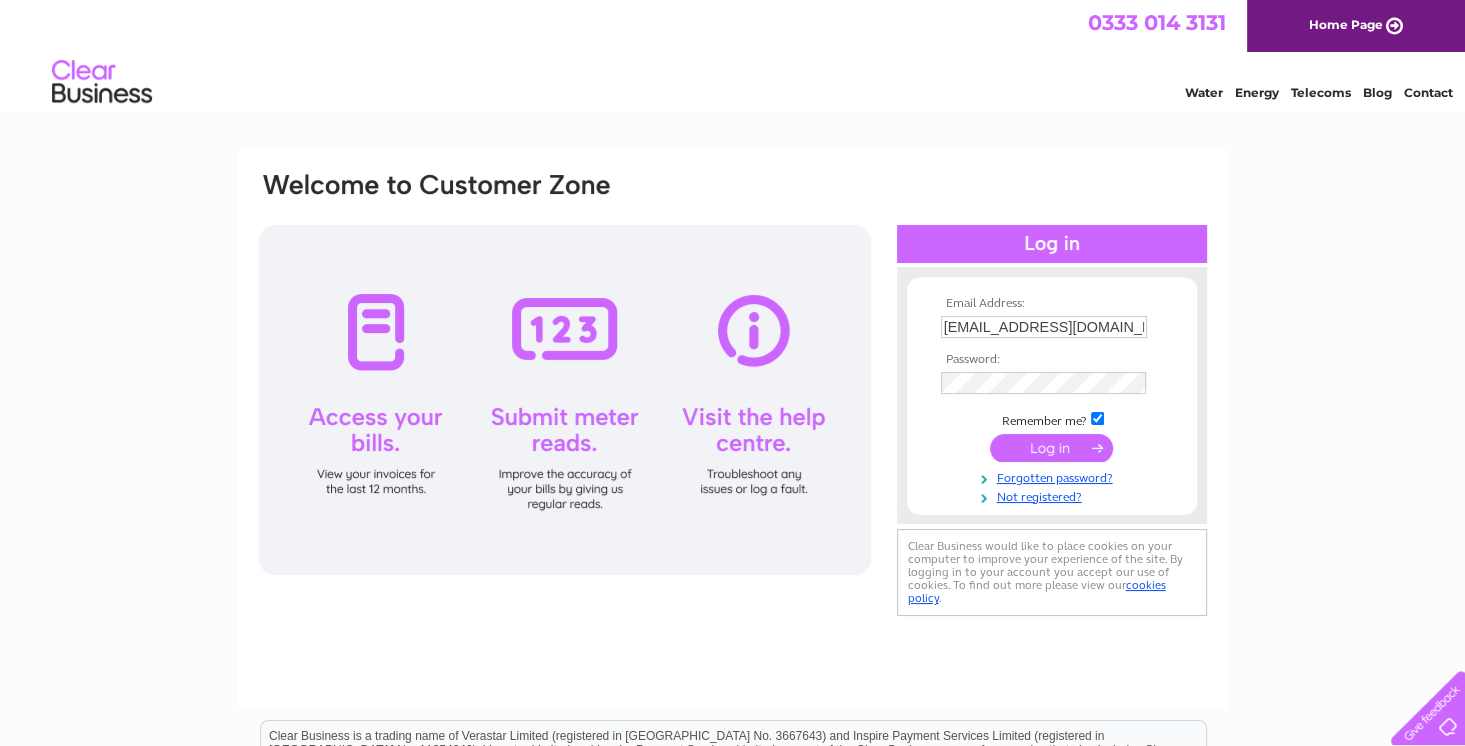 click at bounding box center [1051, 448] 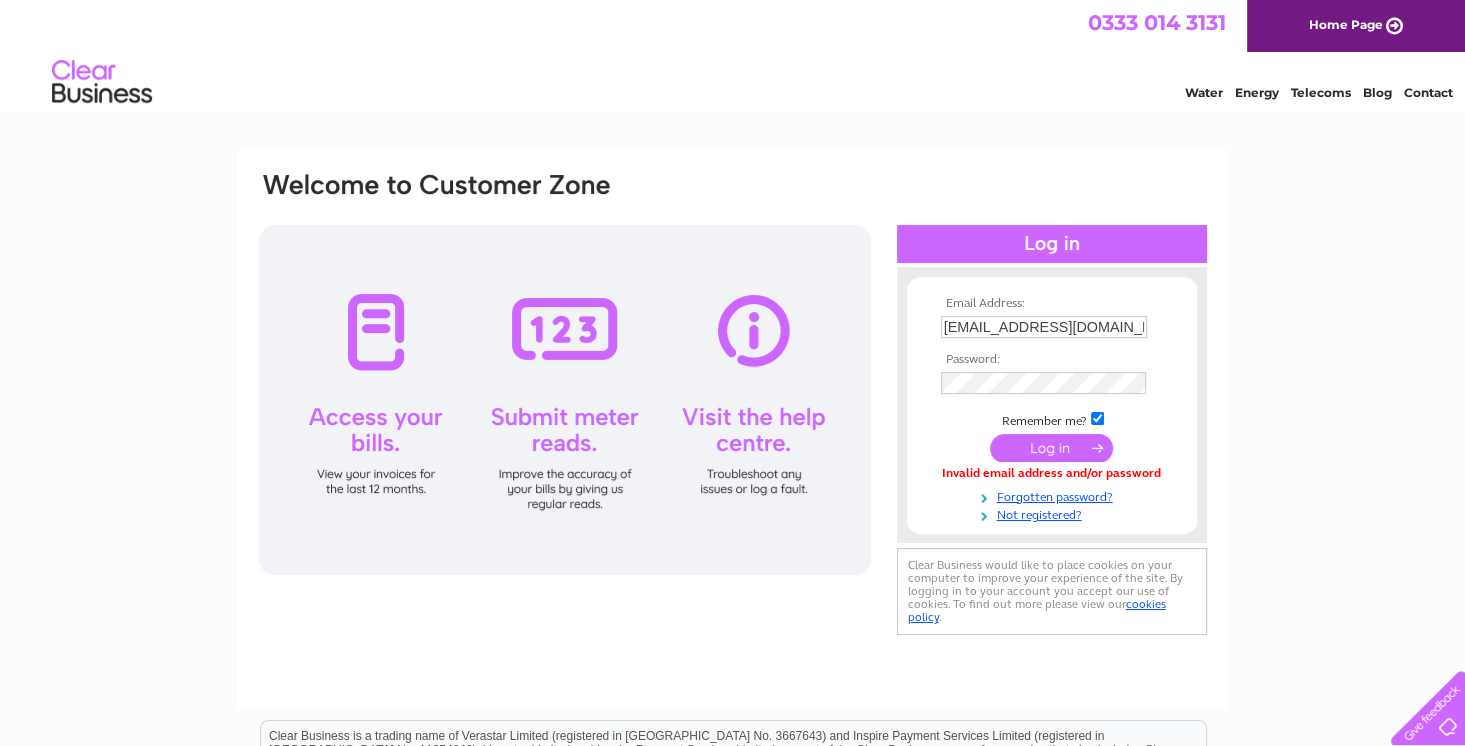 scroll, scrollTop: 0, scrollLeft: 0, axis: both 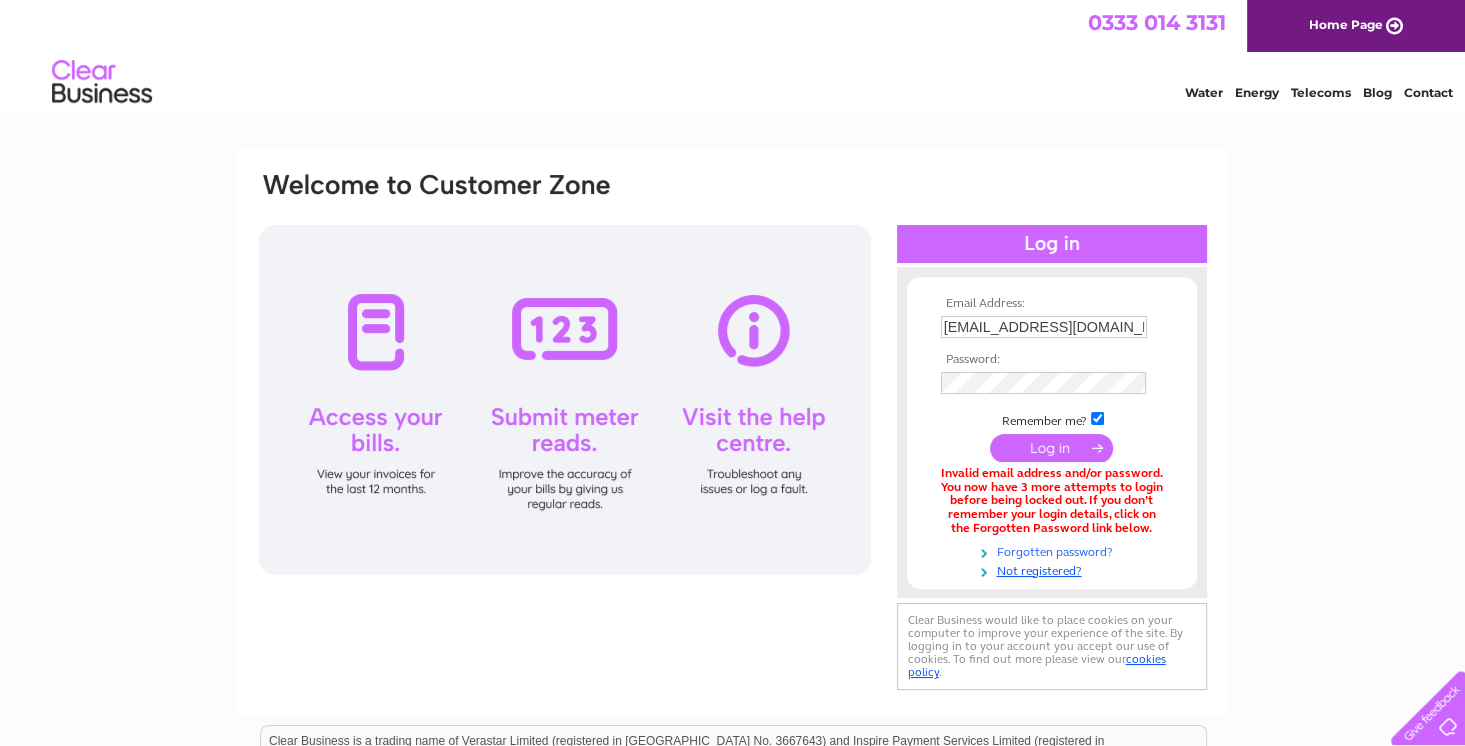 click on "Forgotten password?" at bounding box center (1054, 550) 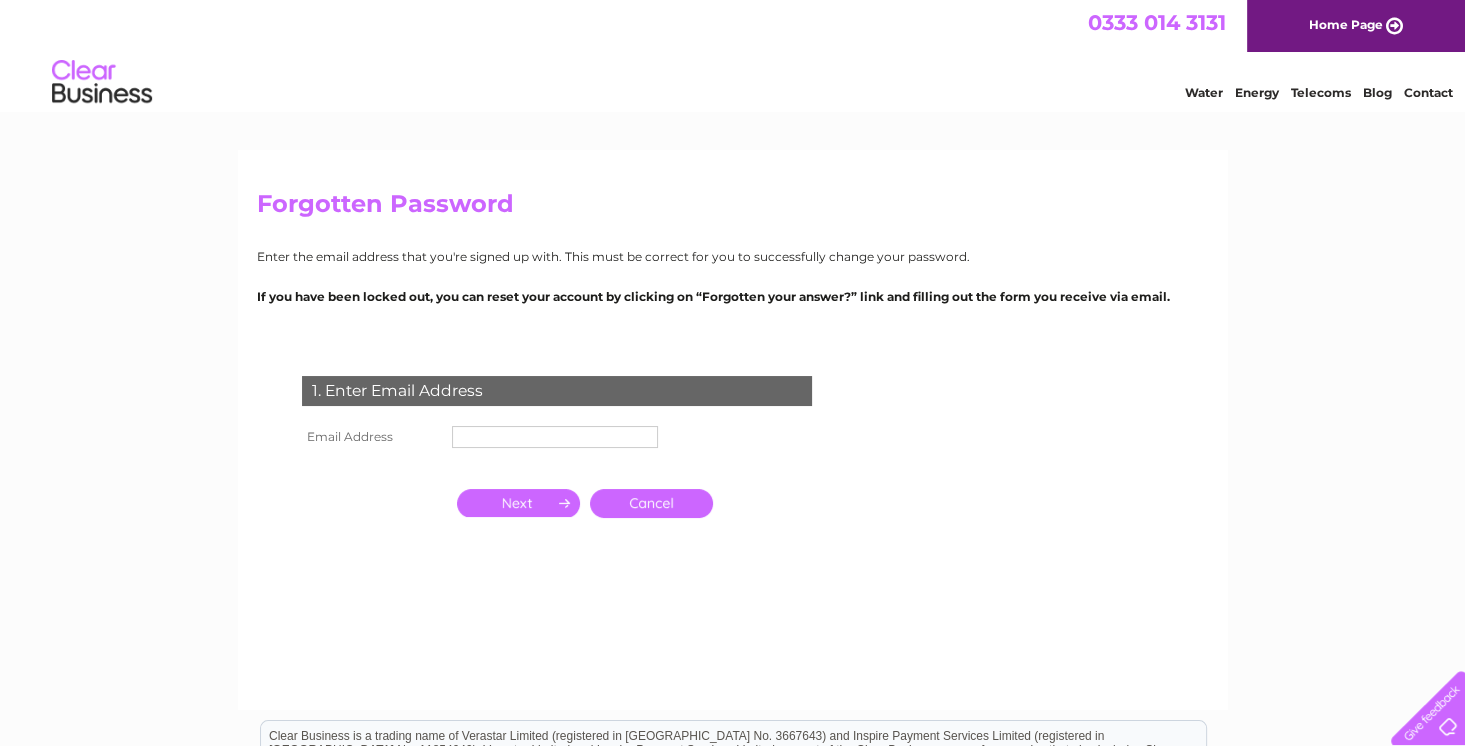 scroll, scrollTop: 0, scrollLeft: 0, axis: both 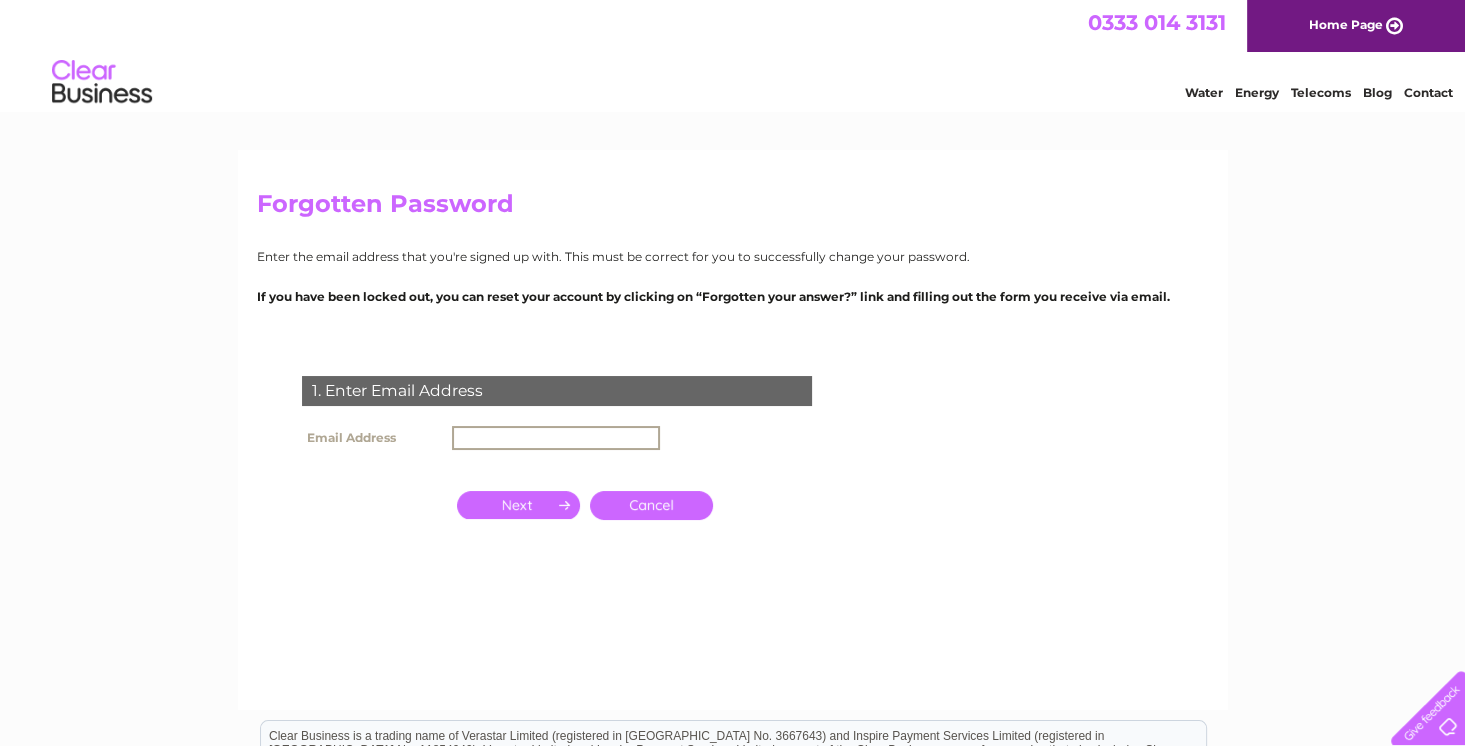 click at bounding box center [556, 438] 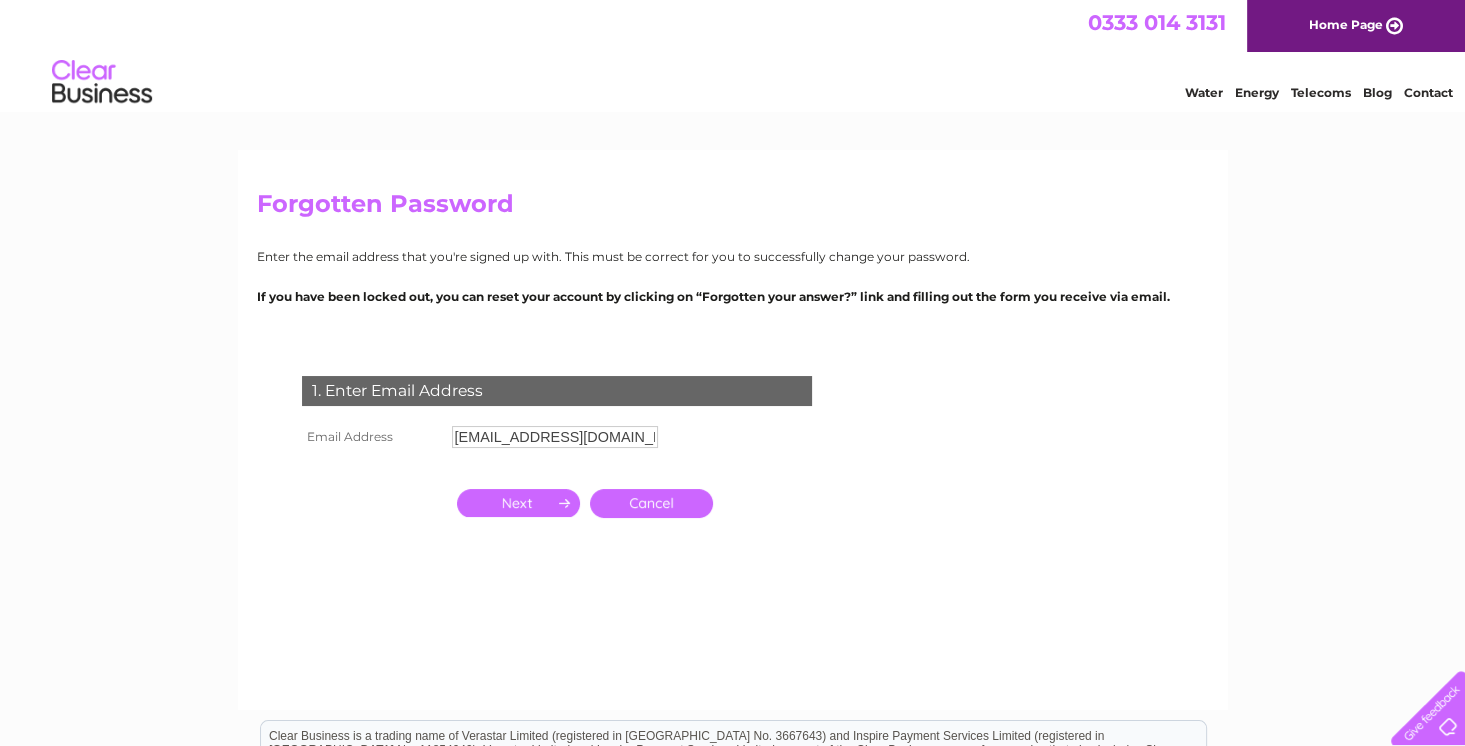 click at bounding box center (518, 503) 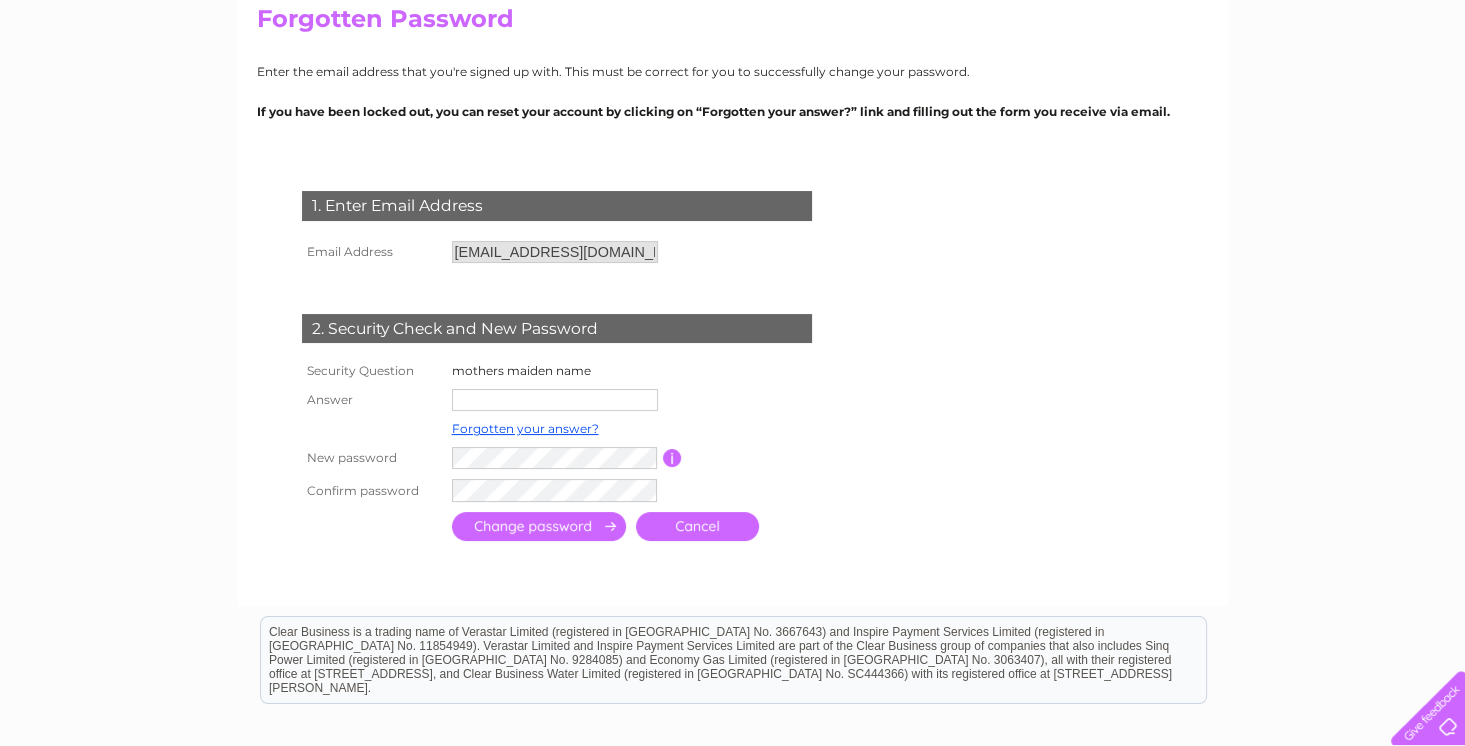 scroll, scrollTop: 186, scrollLeft: 0, axis: vertical 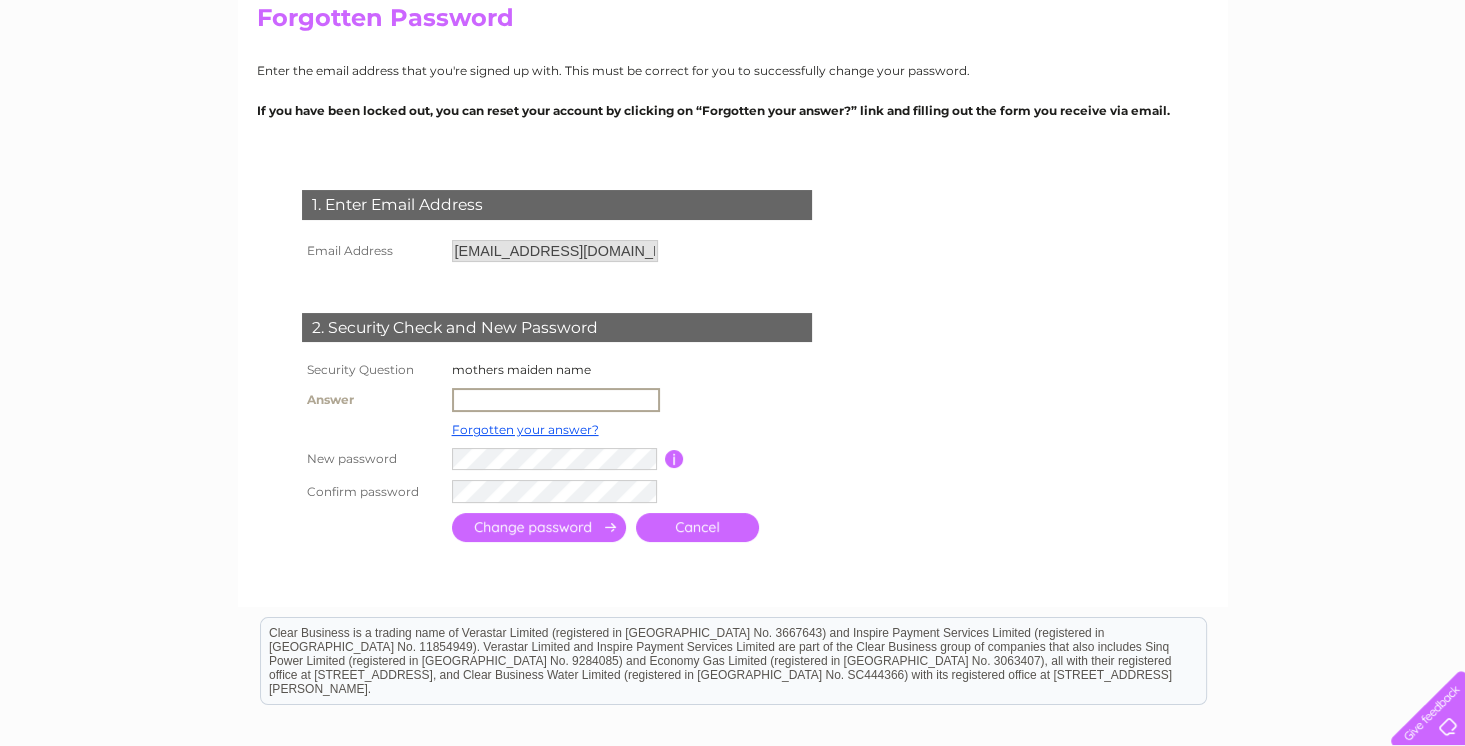 click at bounding box center (556, 400) 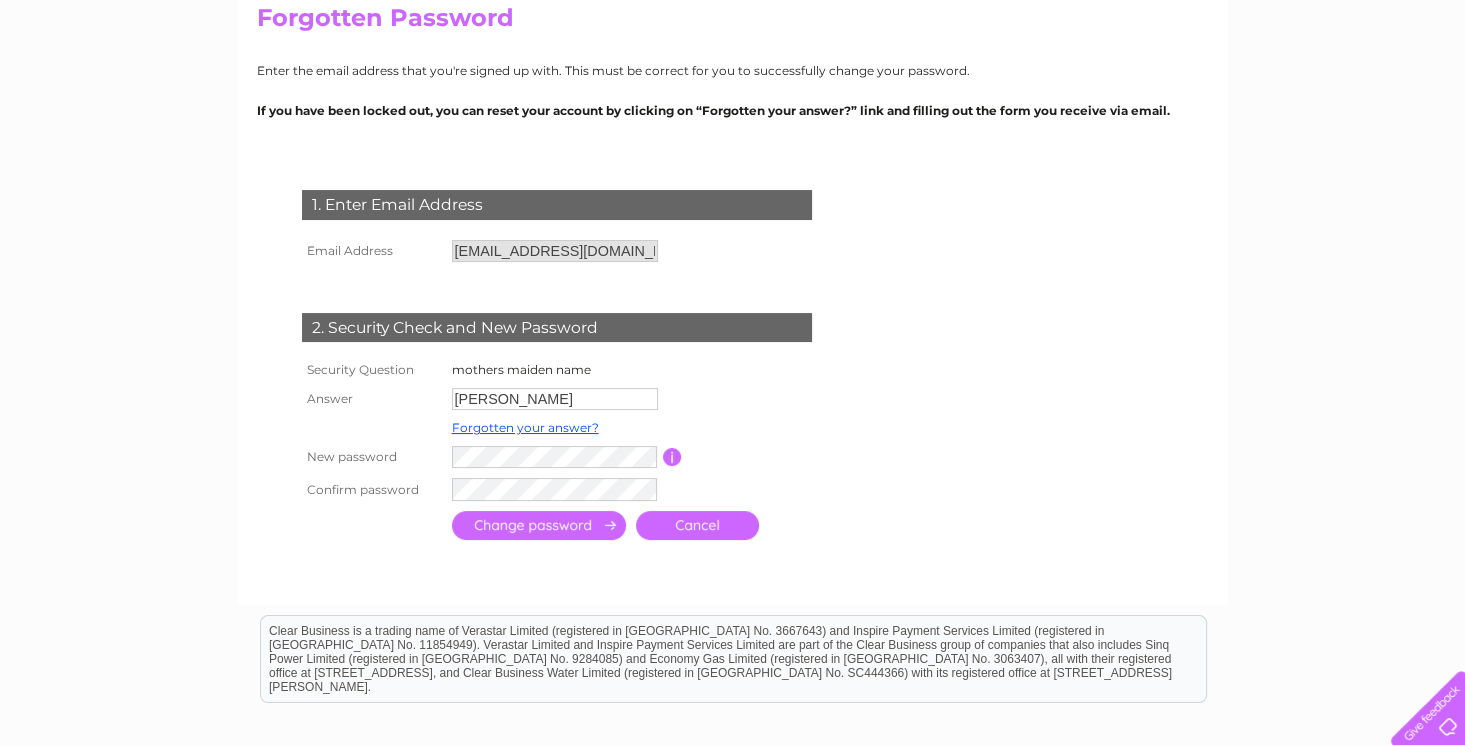 click at bounding box center [539, 525] 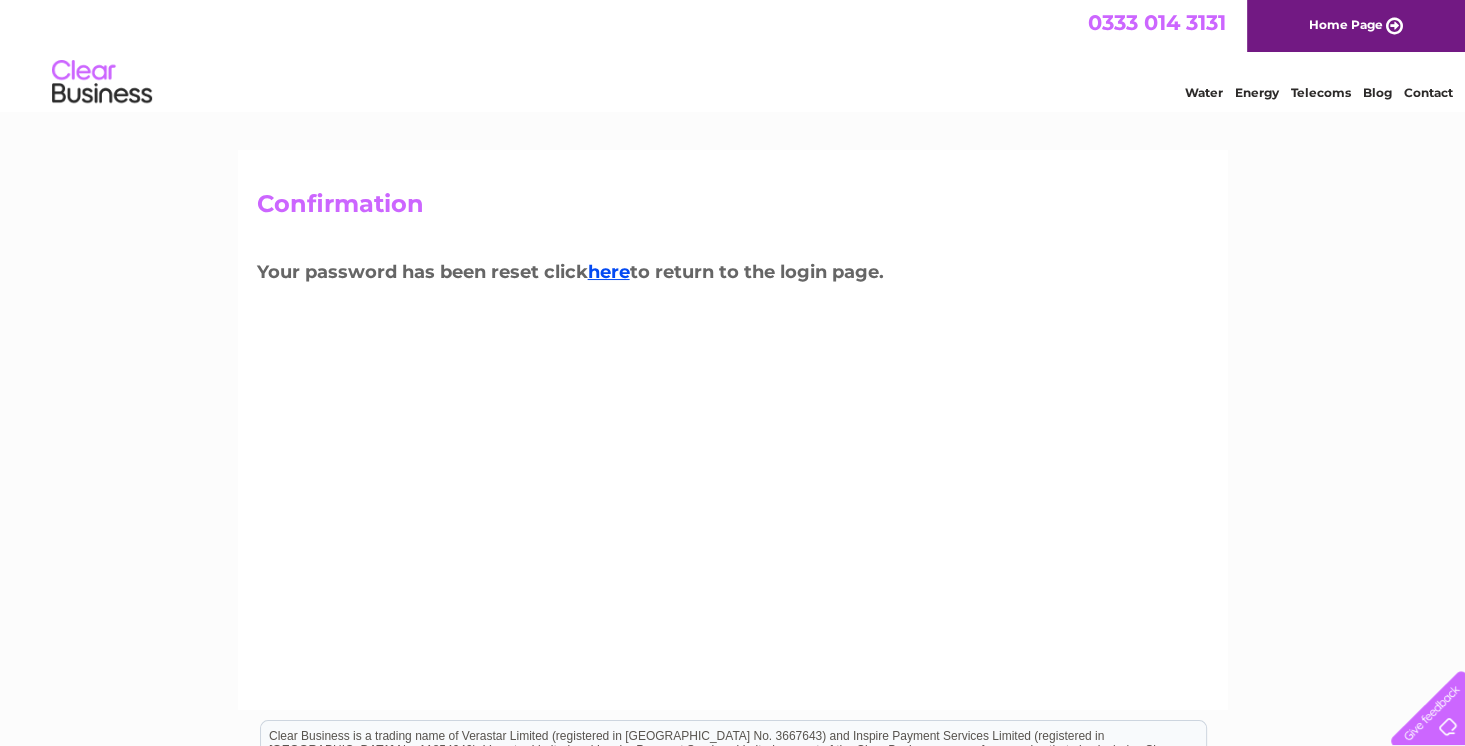 scroll, scrollTop: 0, scrollLeft: 0, axis: both 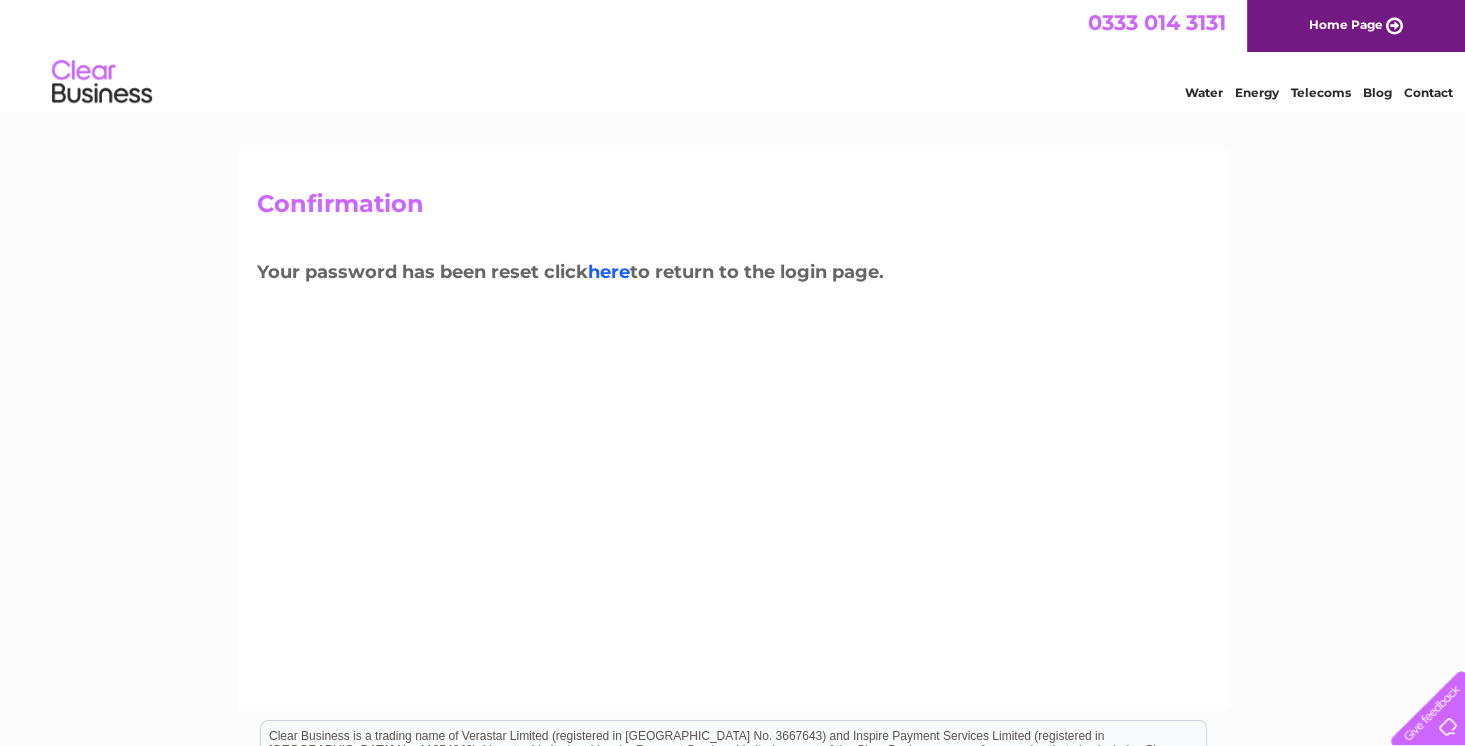 click on "here" at bounding box center (609, 272) 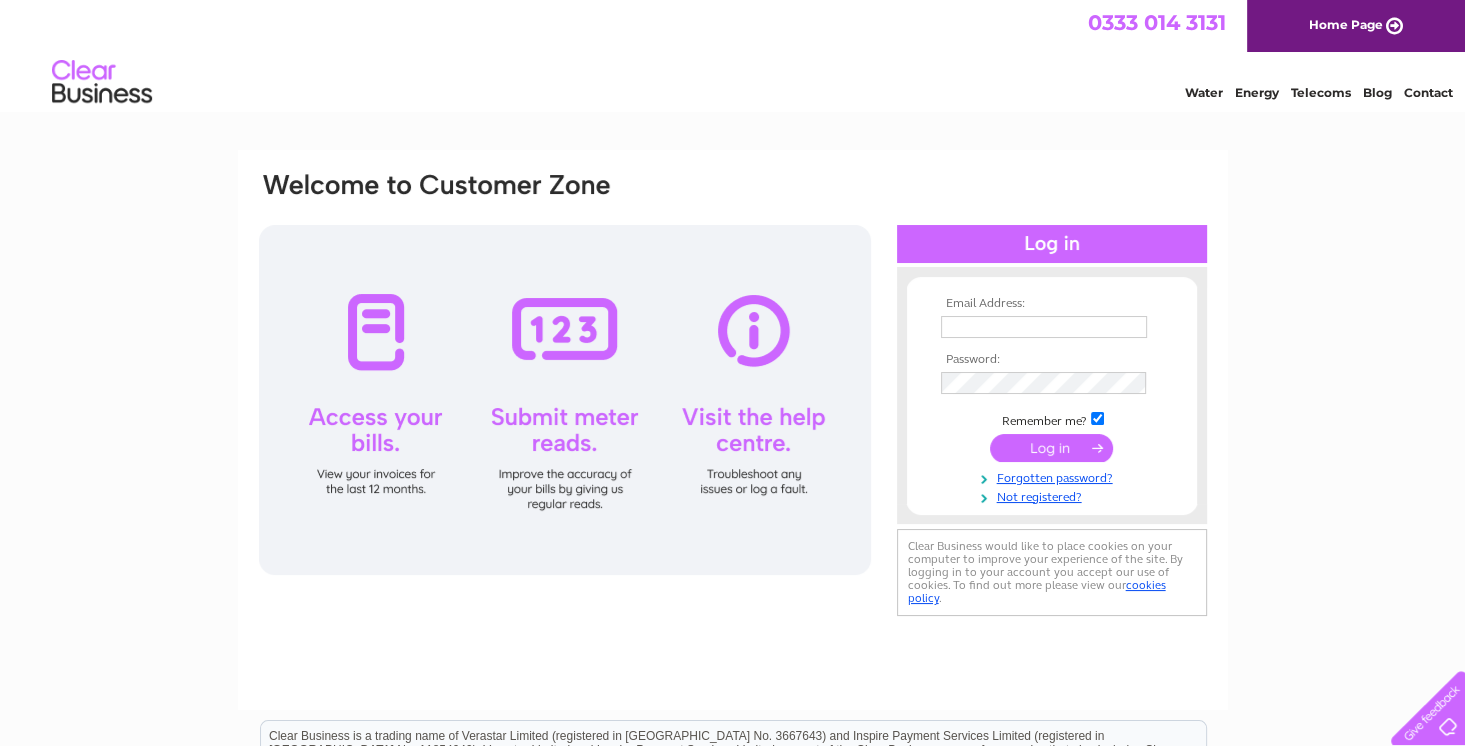 scroll, scrollTop: 0, scrollLeft: 0, axis: both 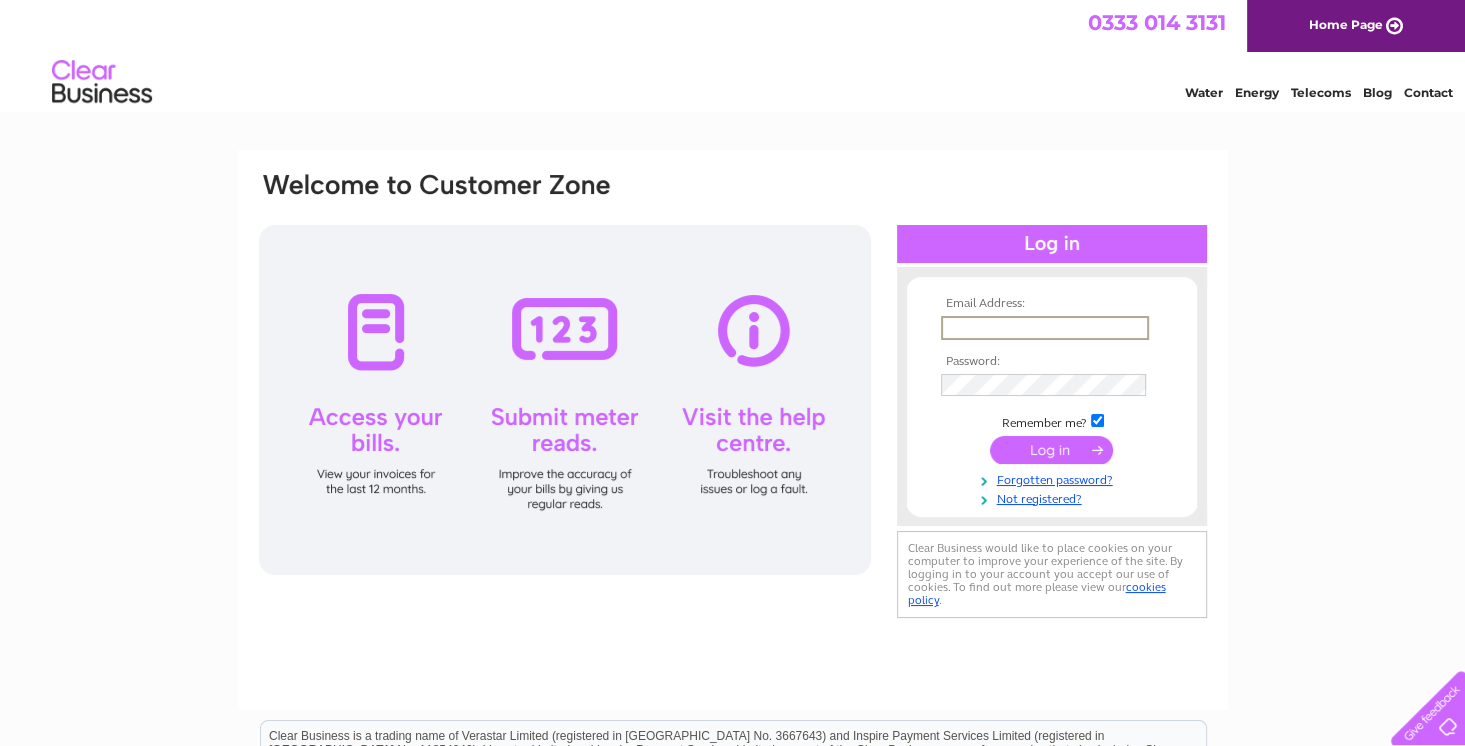 click at bounding box center (1045, 328) 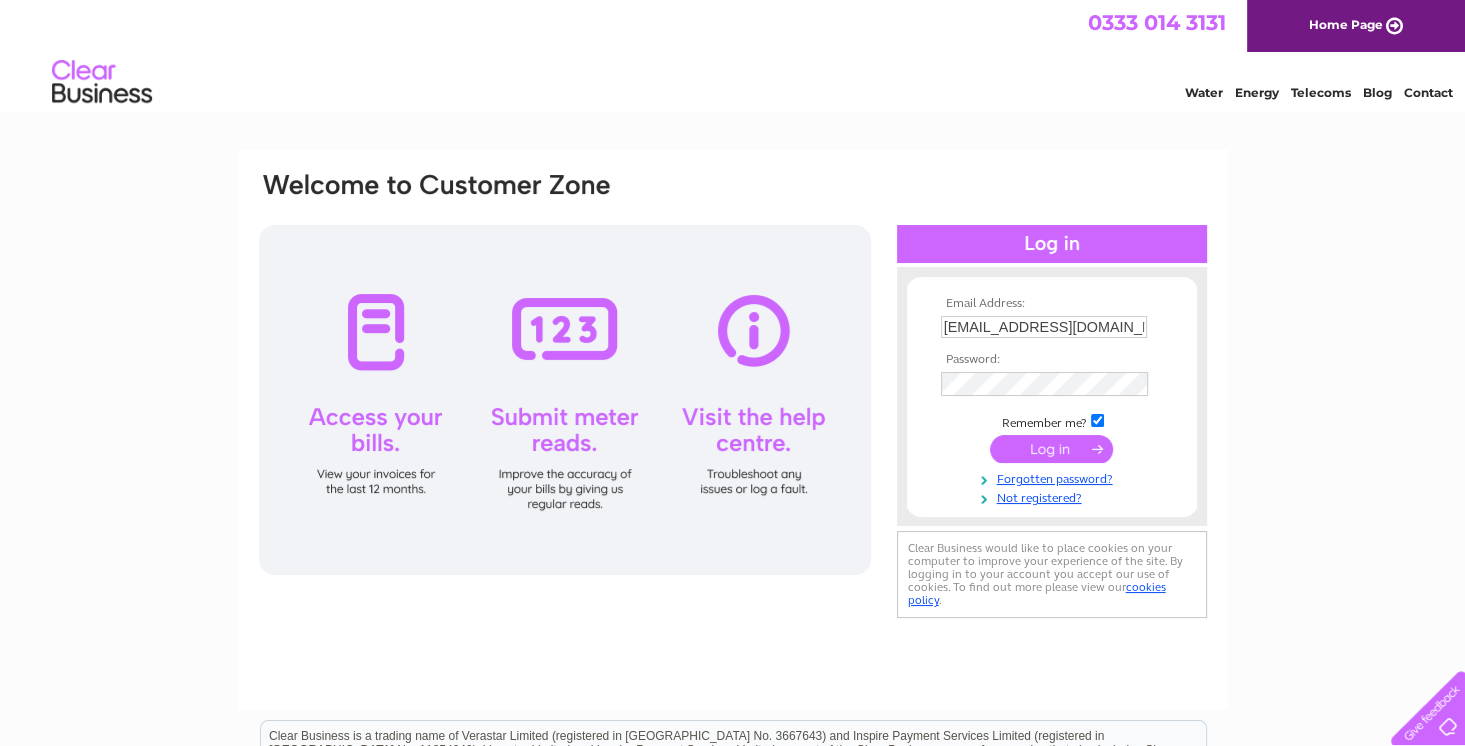 click at bounding box center (1051, 449) 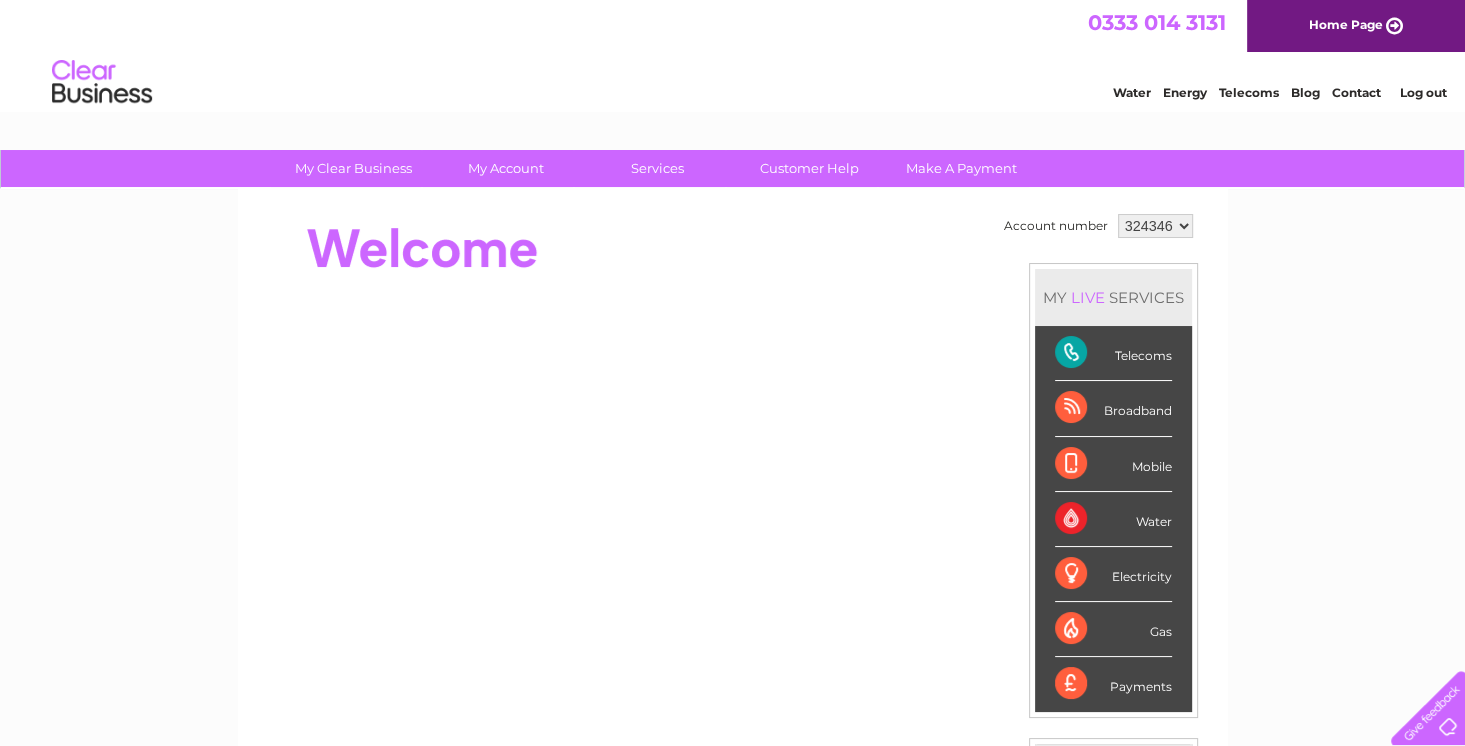 scroll, scrollTop: 0, scrollLeft: 0, axis: both 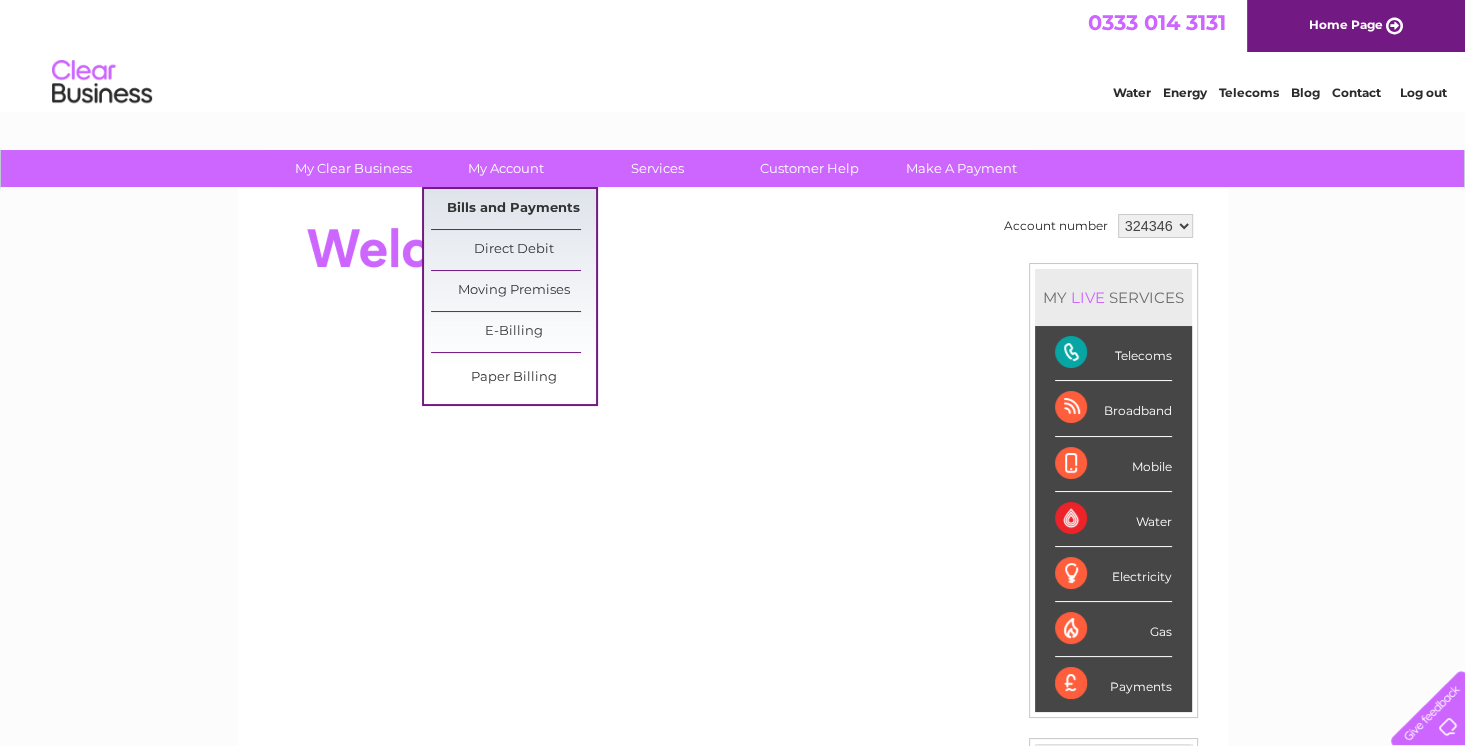 click on "Bills and Payments" at bounding box center (513, 209) 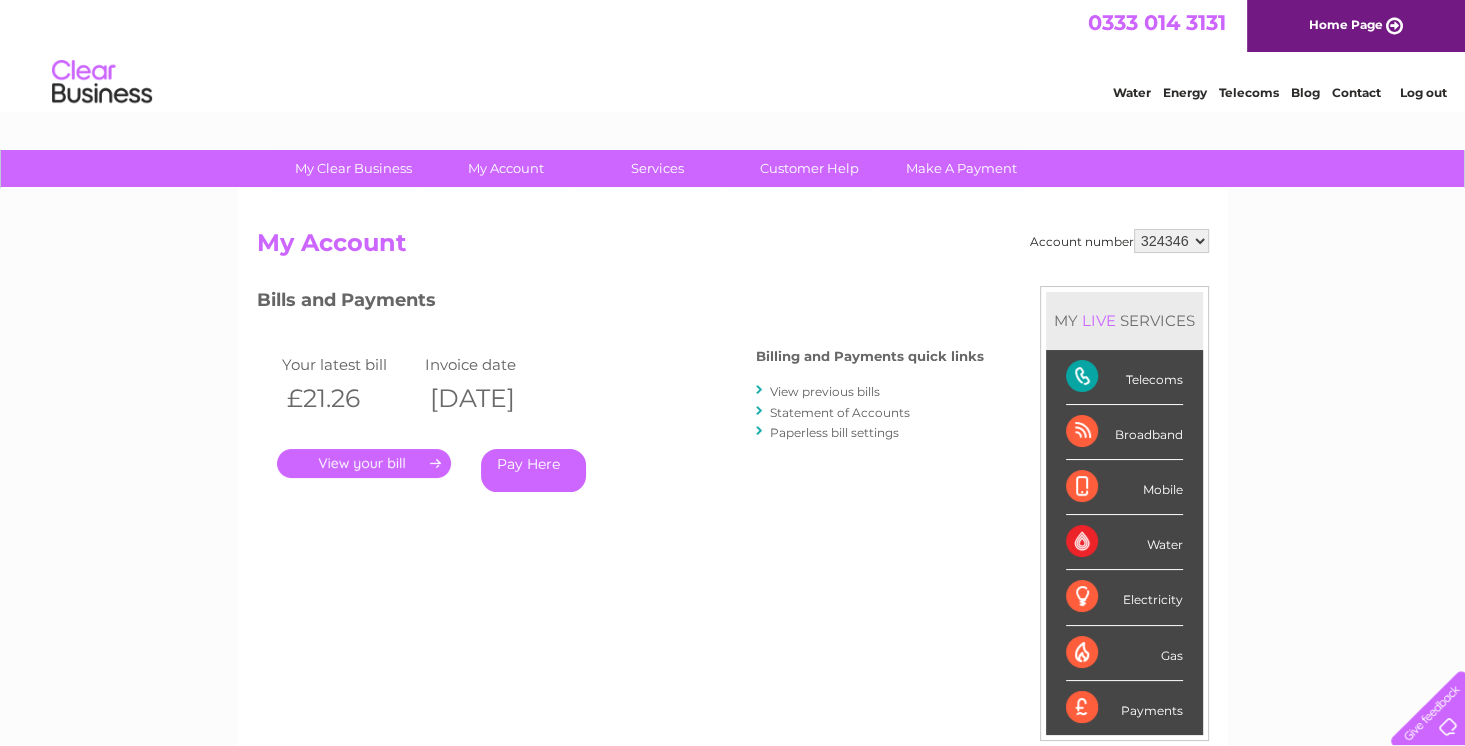 scroll, scrollTop: 0, scrollLeft: 0, axis: both 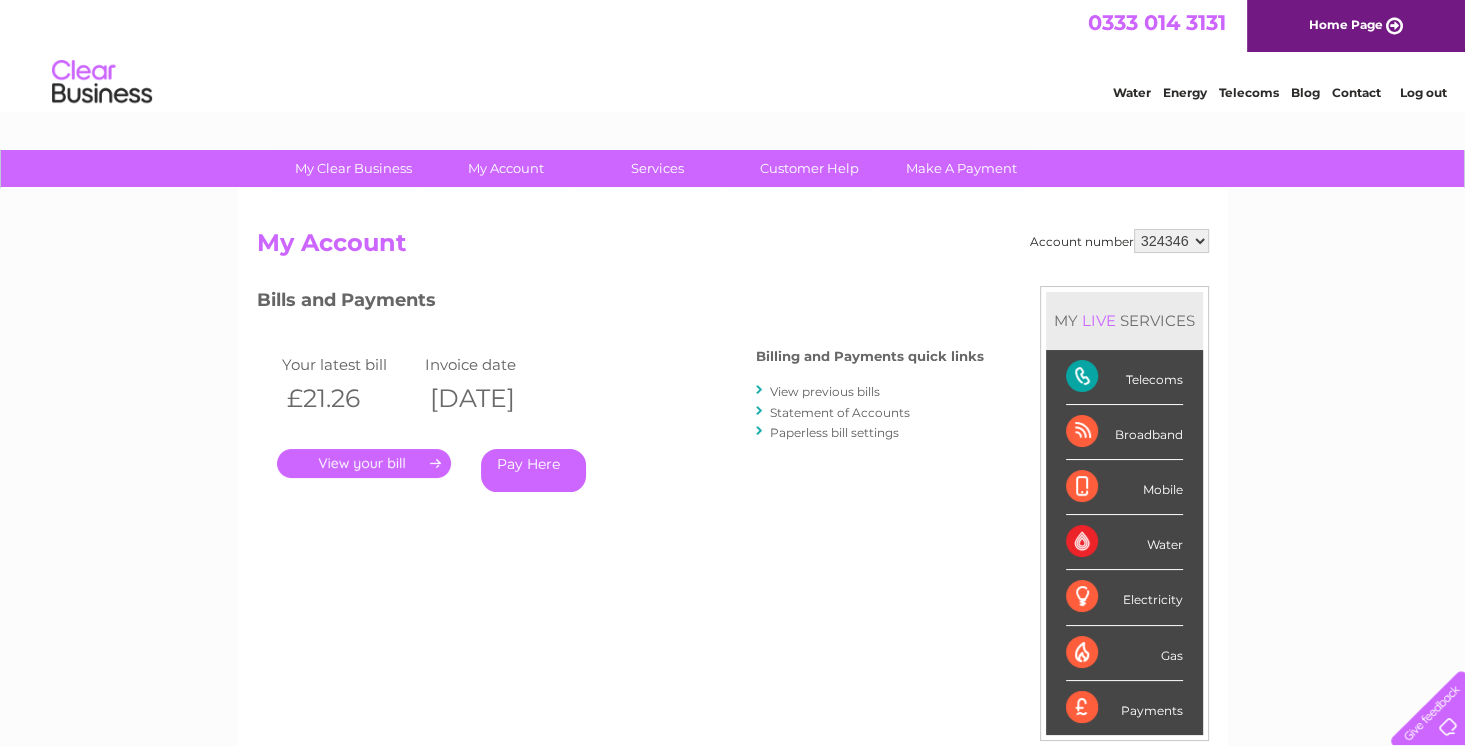 click on "." at bounding box center [364, 463] 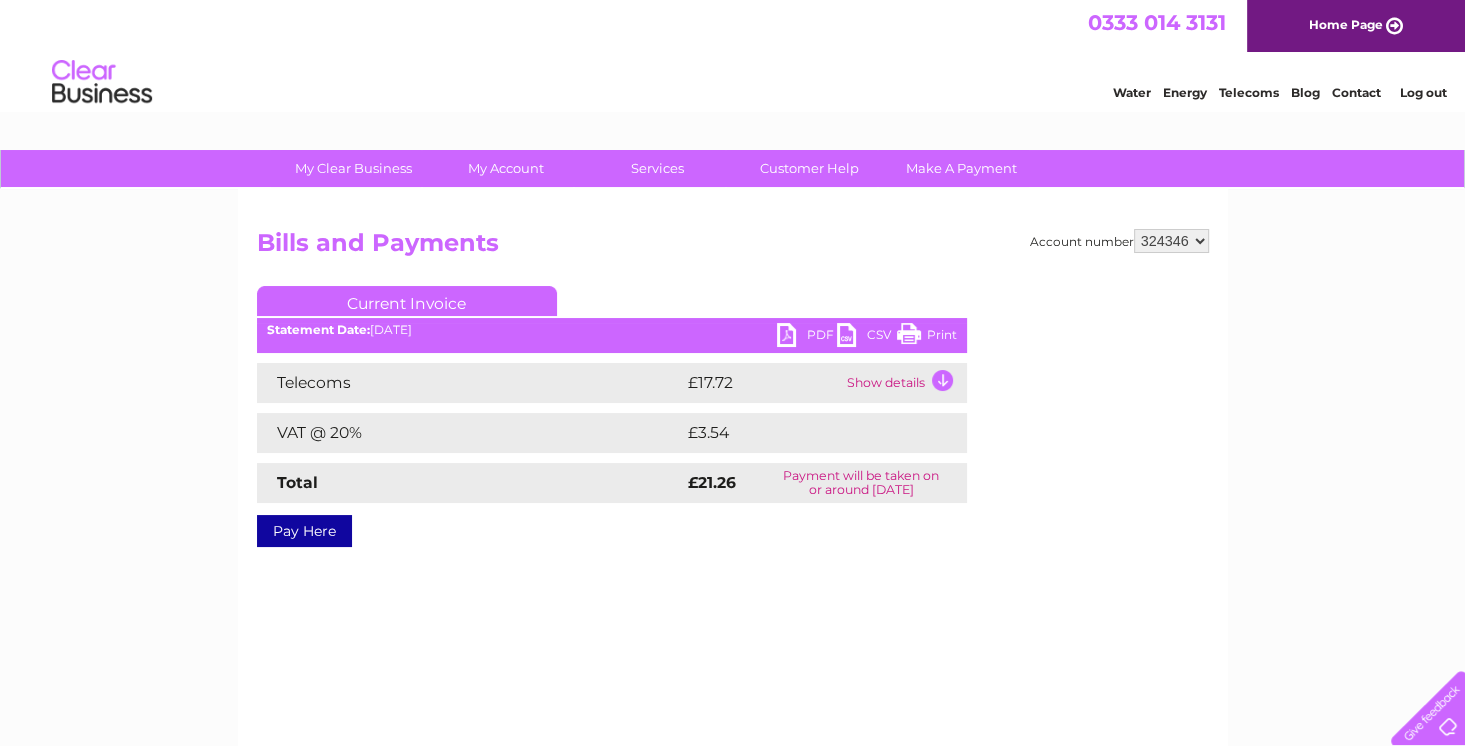 scroll, scrollTop: 0, scrollLeft: 0, axis: both 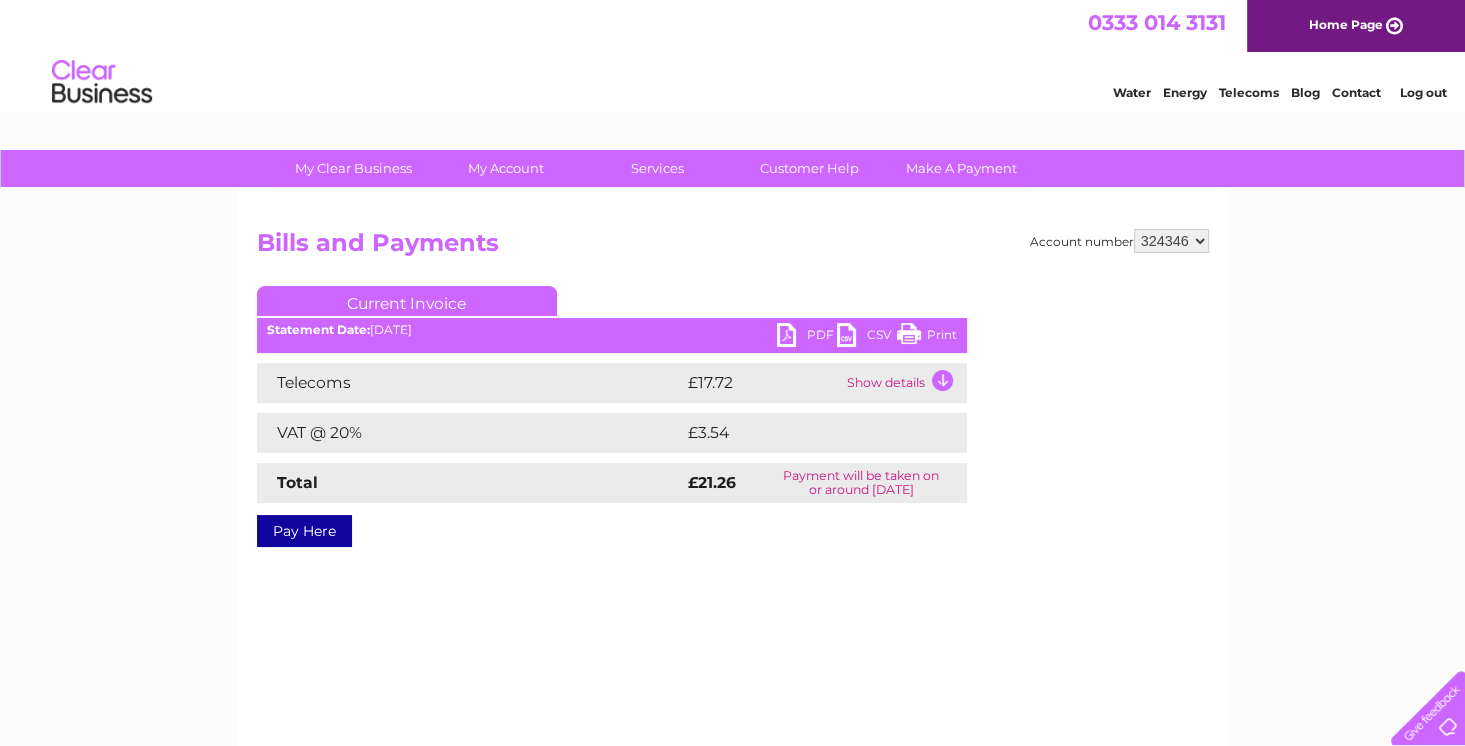 click on "Show details" at bounding box center (904, 383) 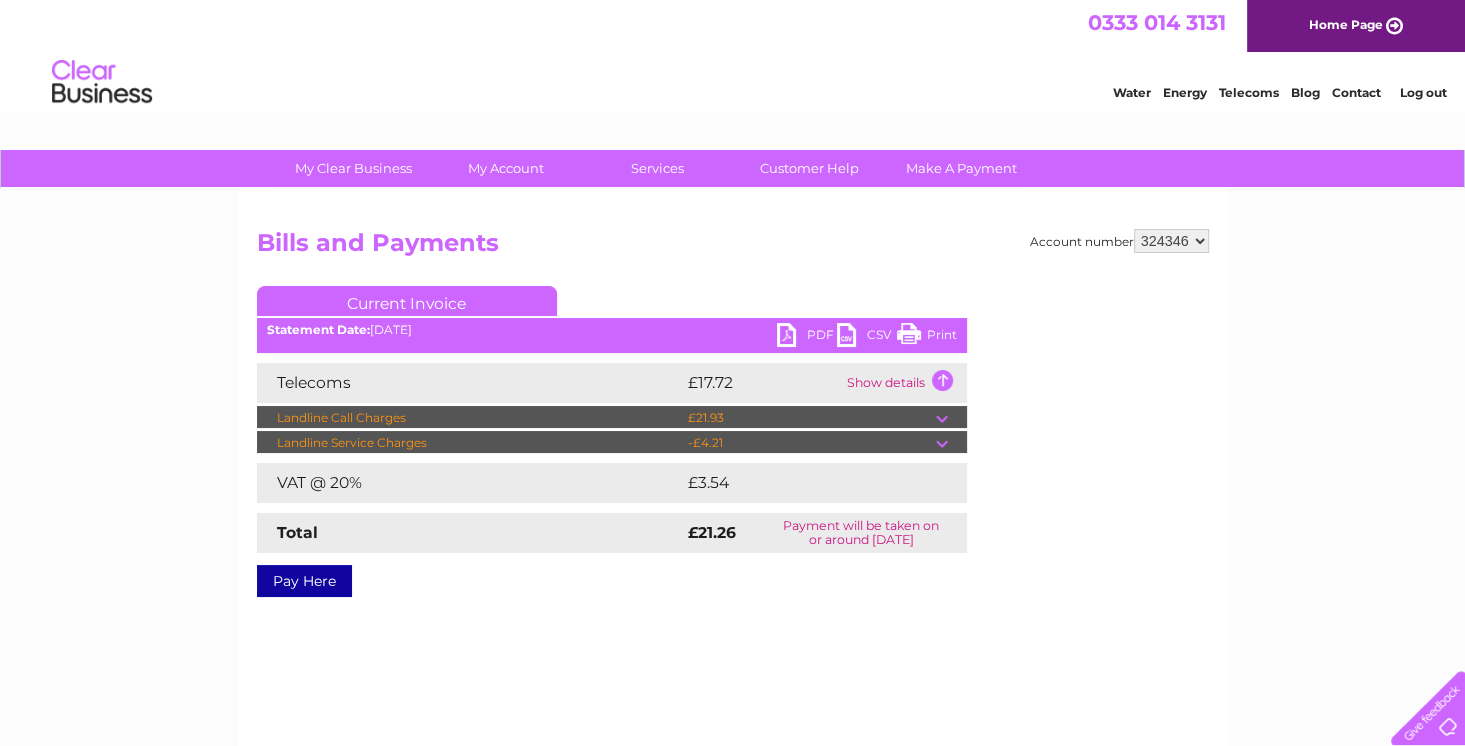 click at bounding box center (951, 443) 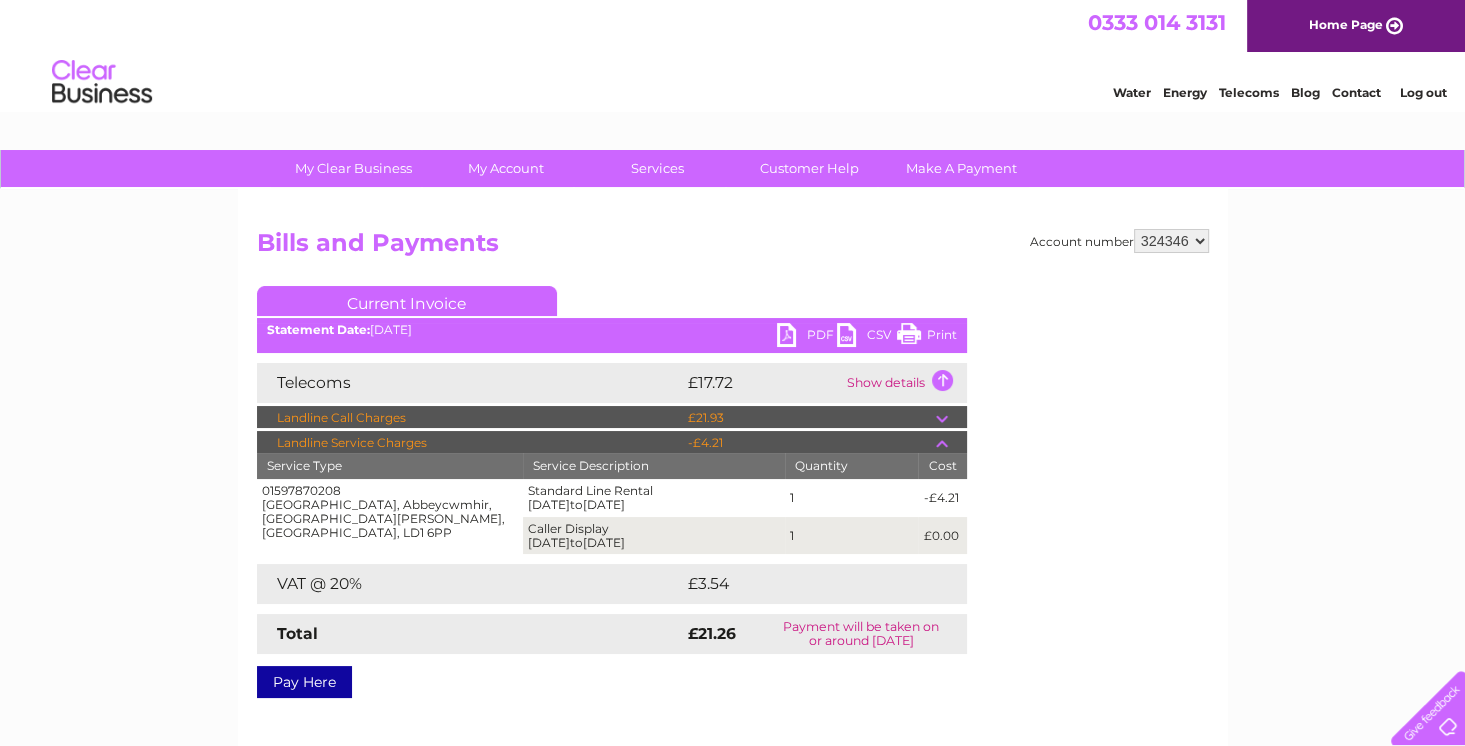 click on "Print" at bounding box center [927, 337] 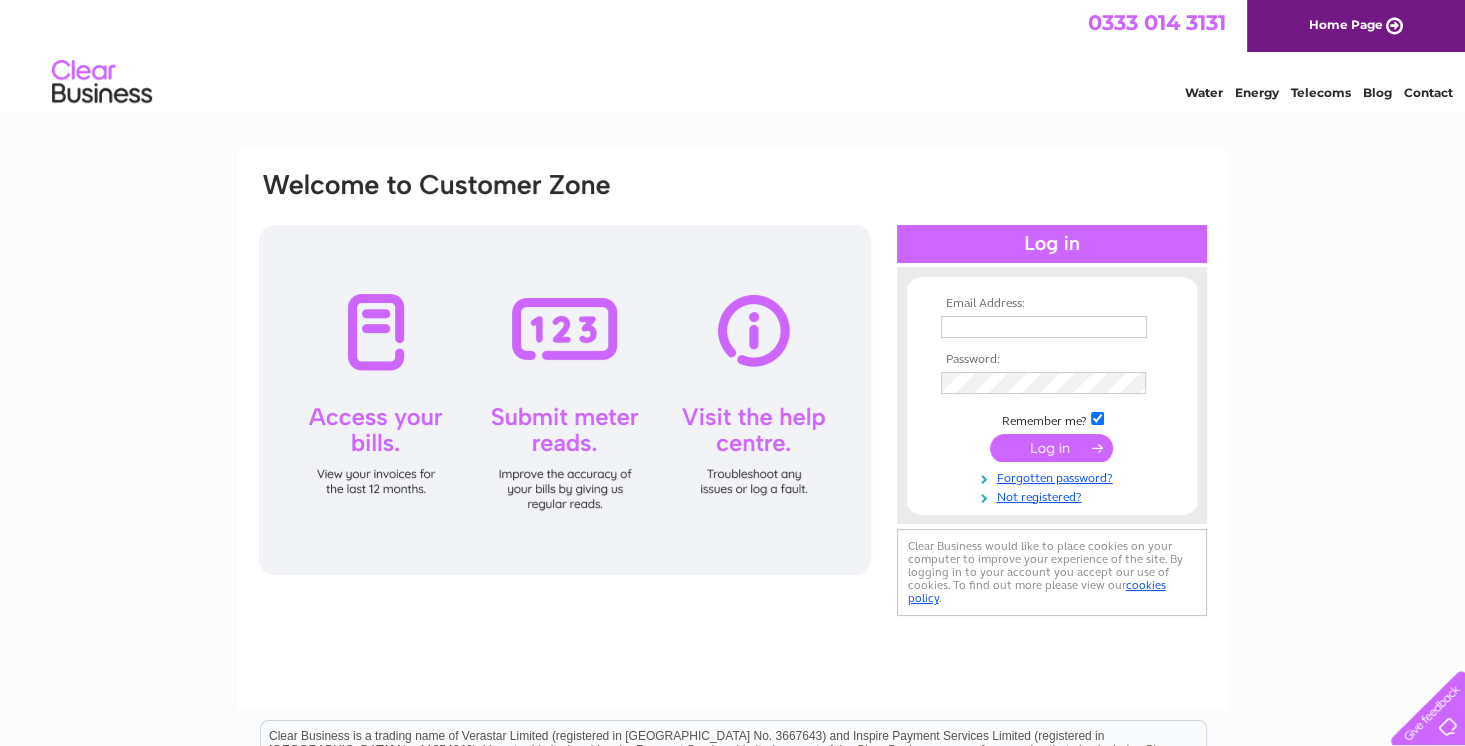 scroll, scrollTop: 0, scrollLeft: 0, axis: both 